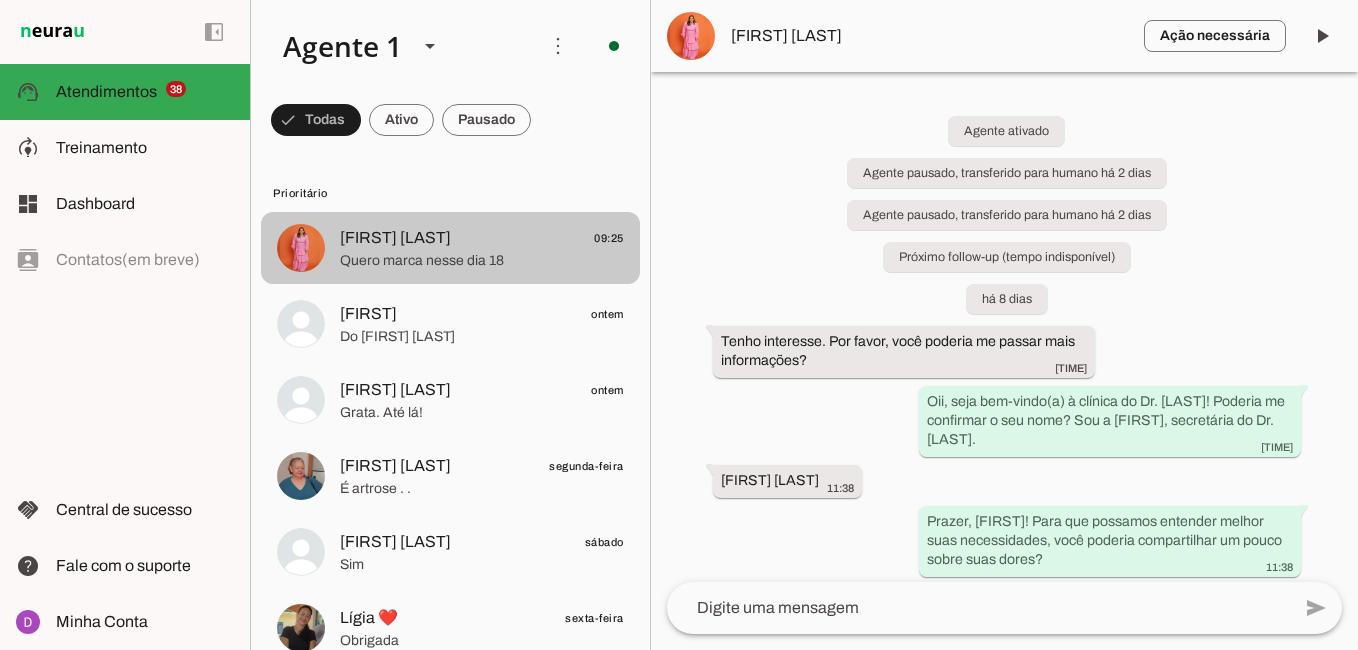 scroll, scrollTop: 0, scrollLeft: 0, axis: both 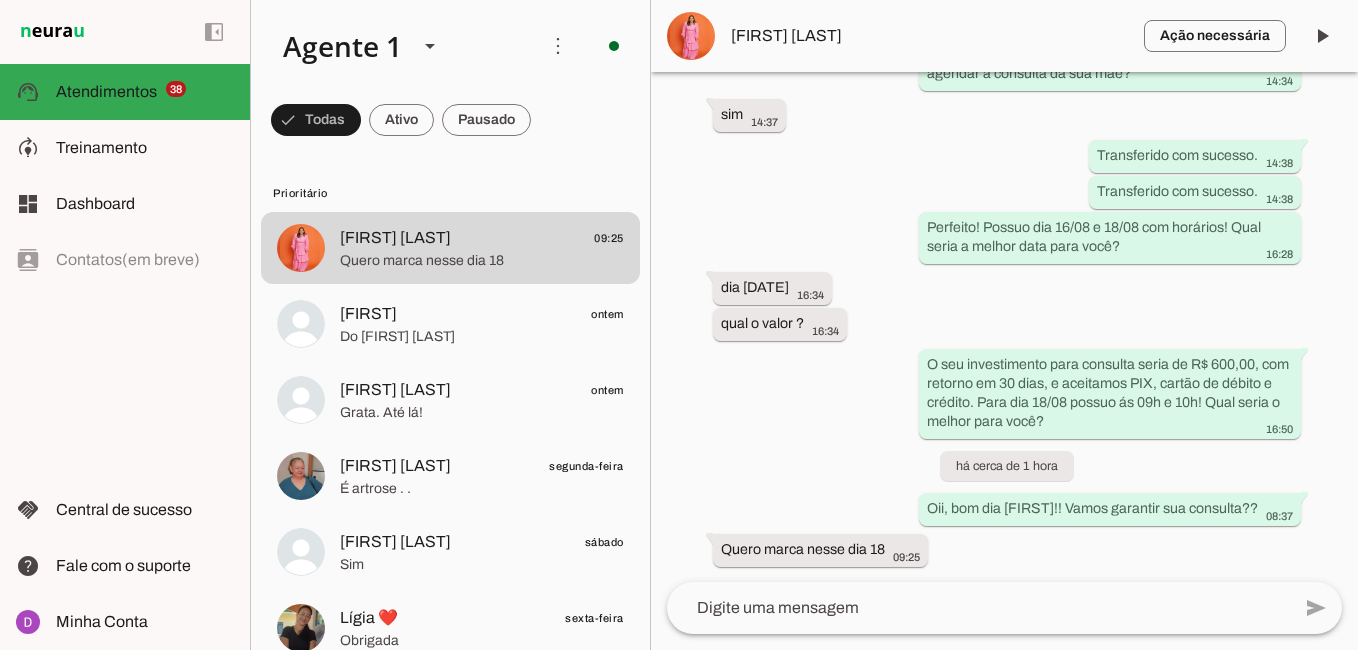 click 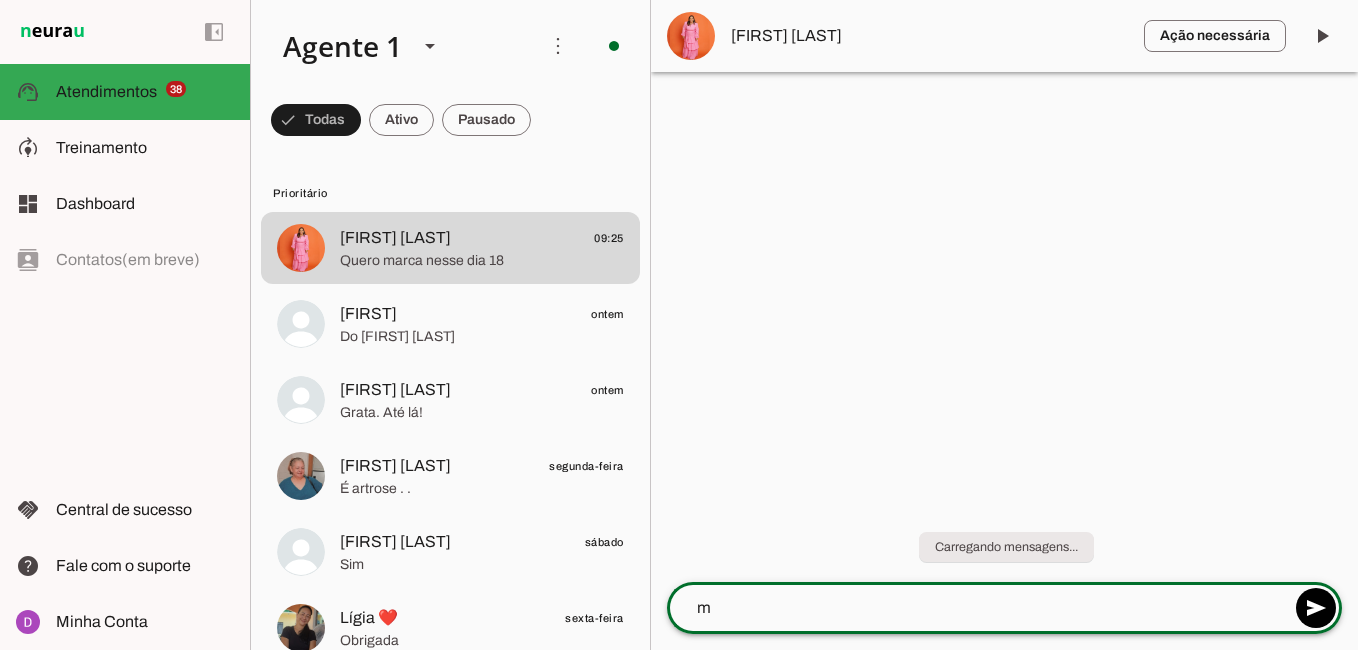 scroll, scrollTop: 0, scrollLeft: 0, axis: both 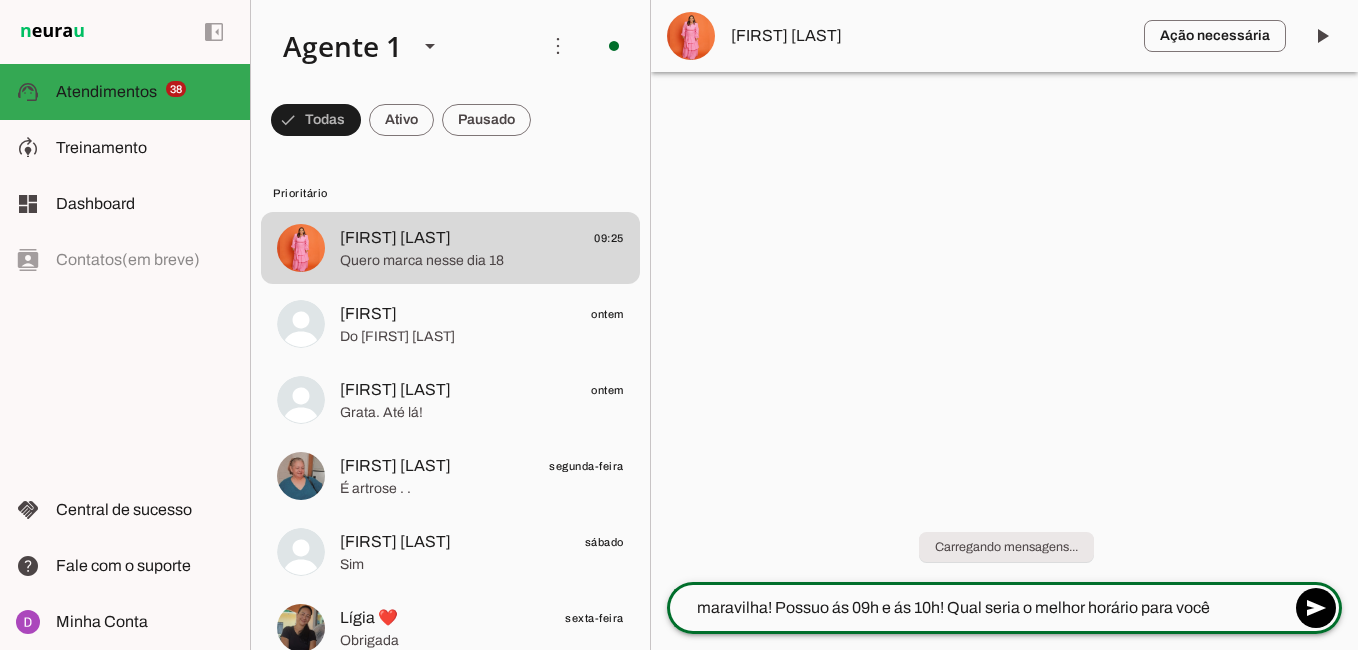 type on "maravilha! Possuo ás 09h e ás 10h! Qual seria o melhor horário para você?" 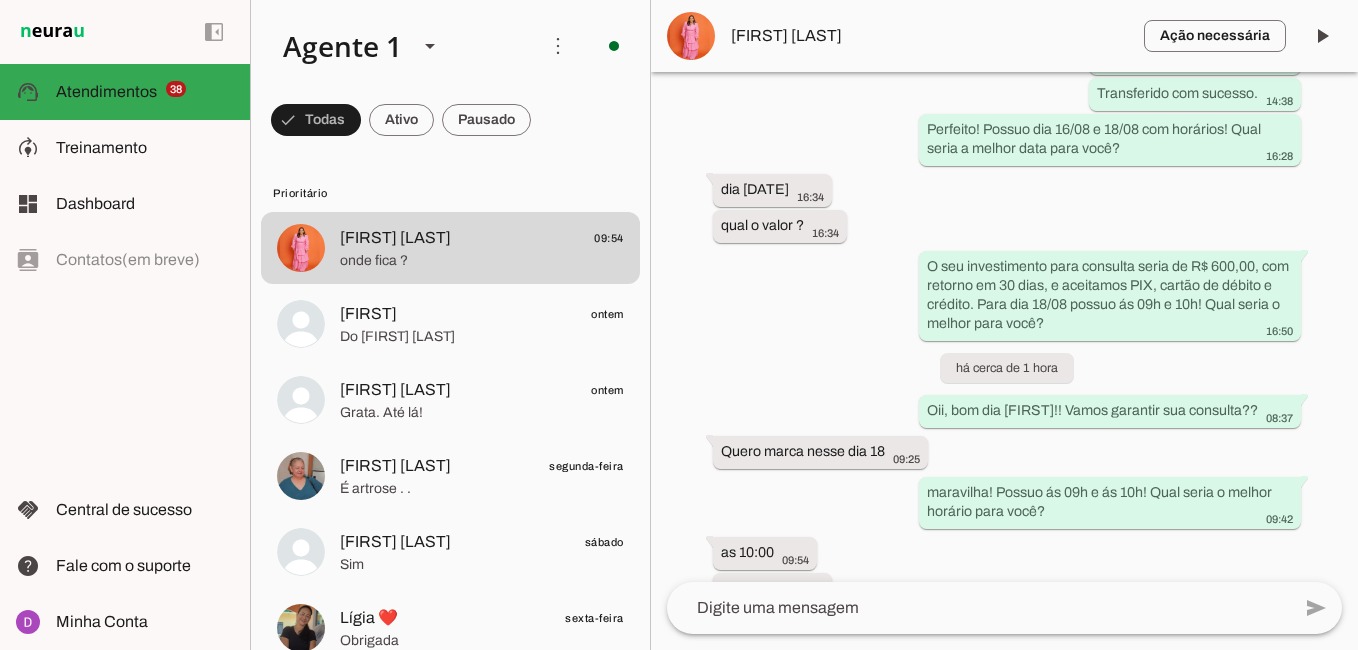scroll, scrollTop: 0, scrollLeft: 0, axis: both 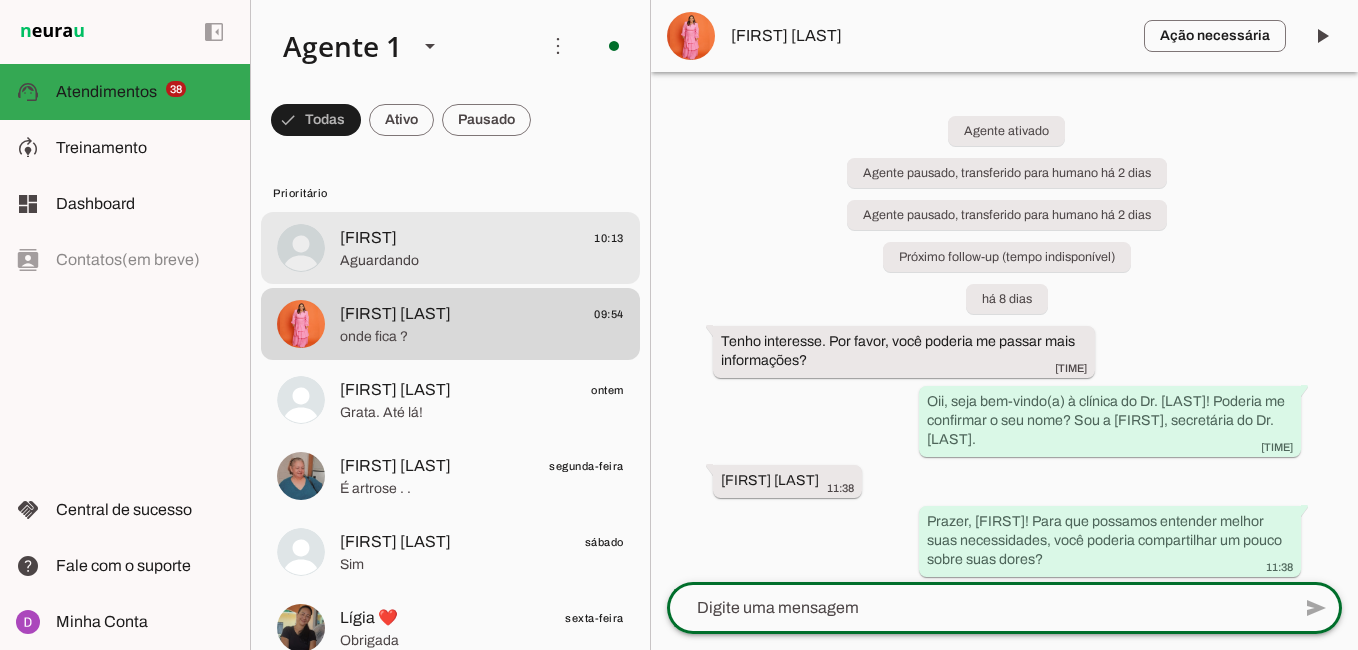 click on "Aguardando" 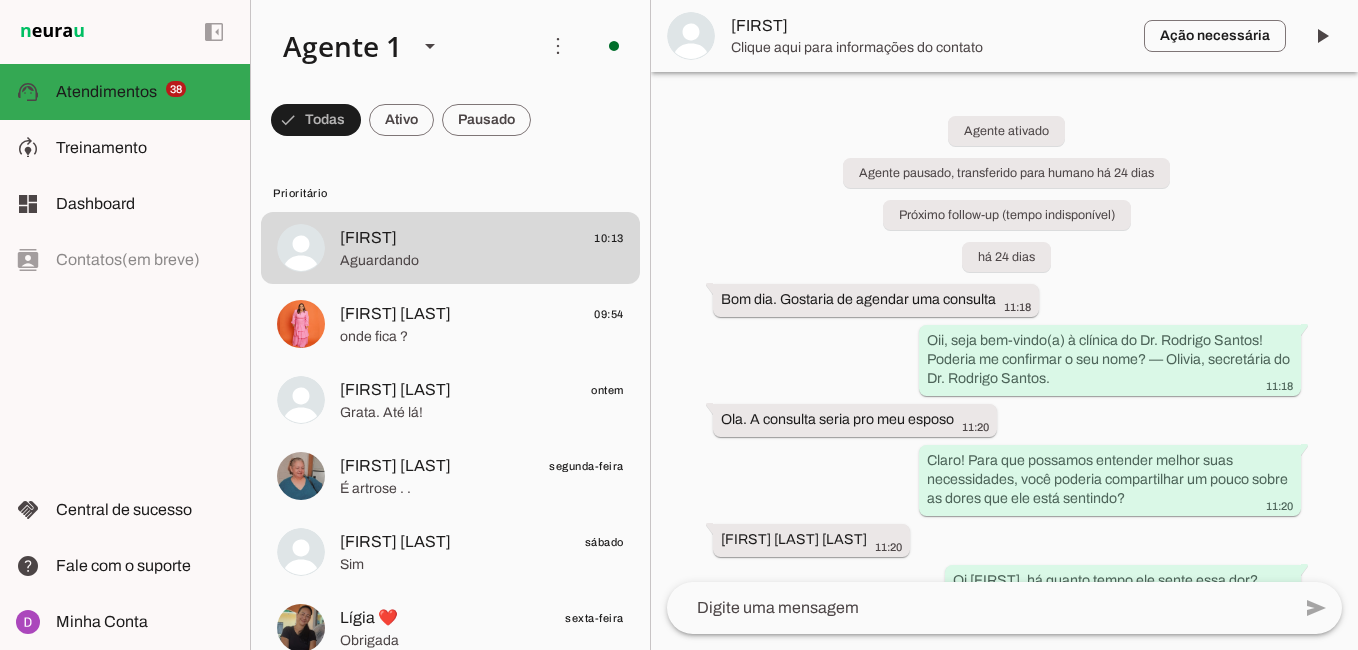 scroll, scrollTop: 2529, scrollLeft: 0, axis: vertical 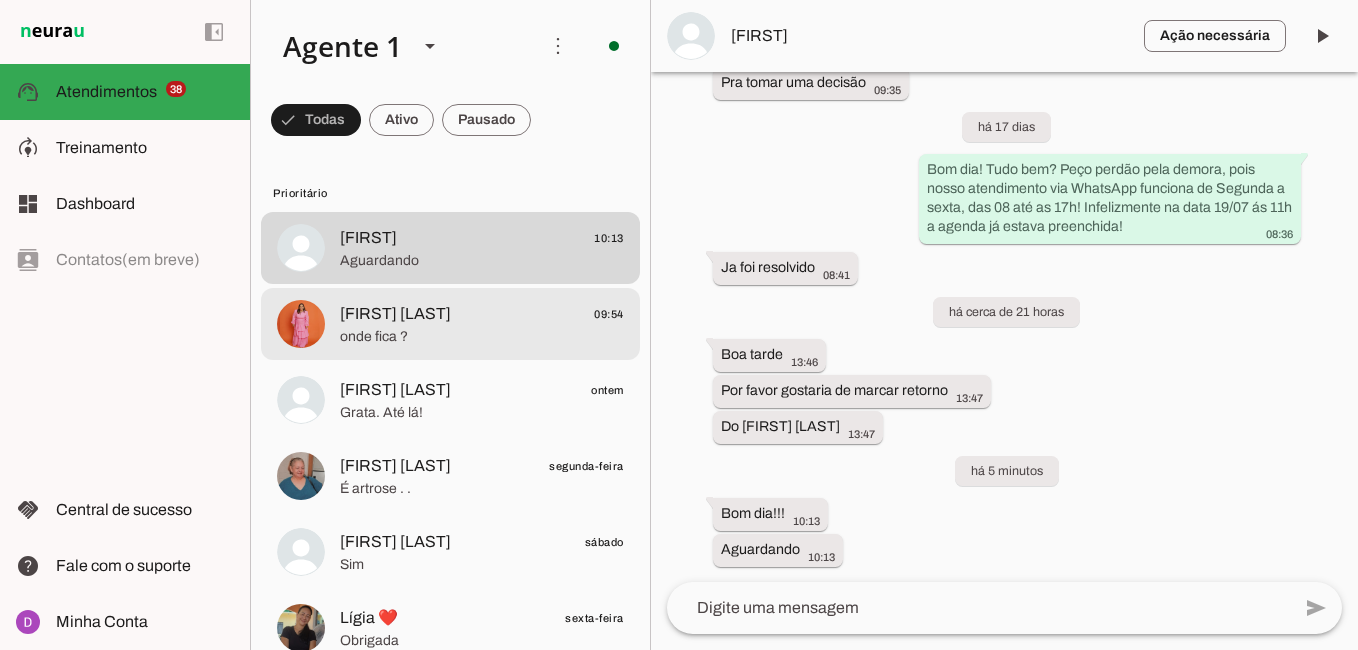 click on "onde fica ?" 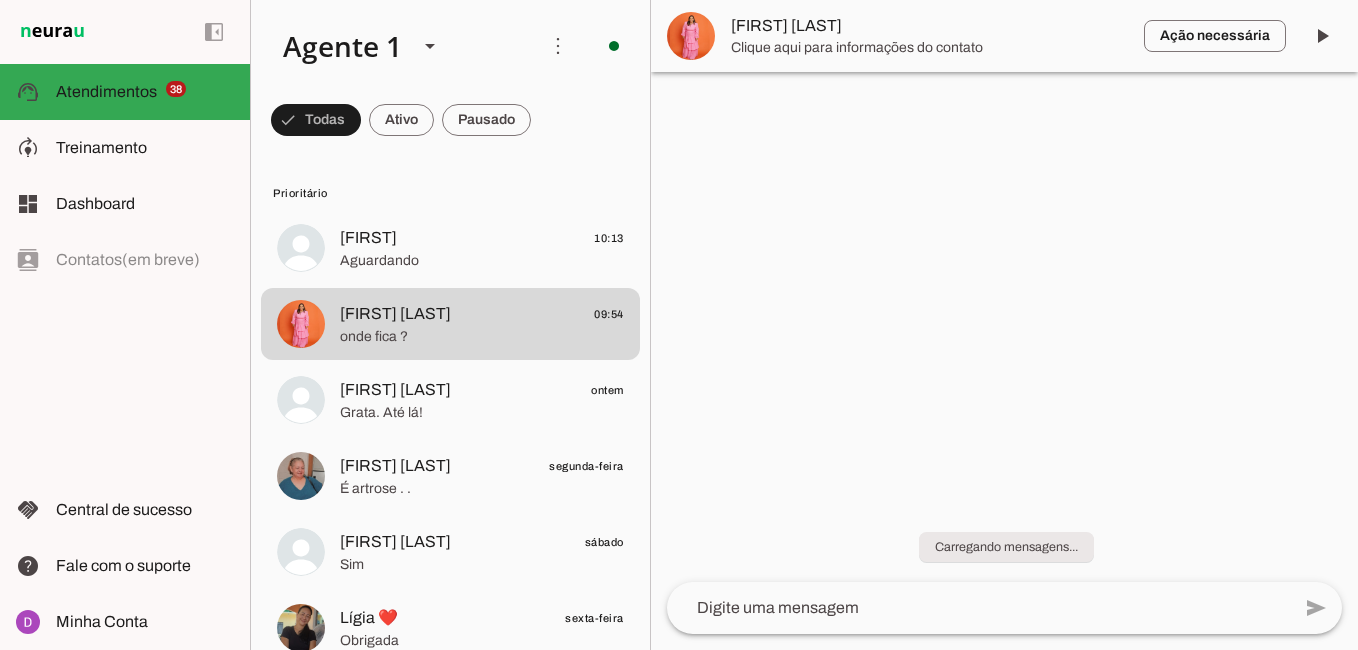 scroll, scrollTop: 2137, scrollLeft: 0, axis: vertical 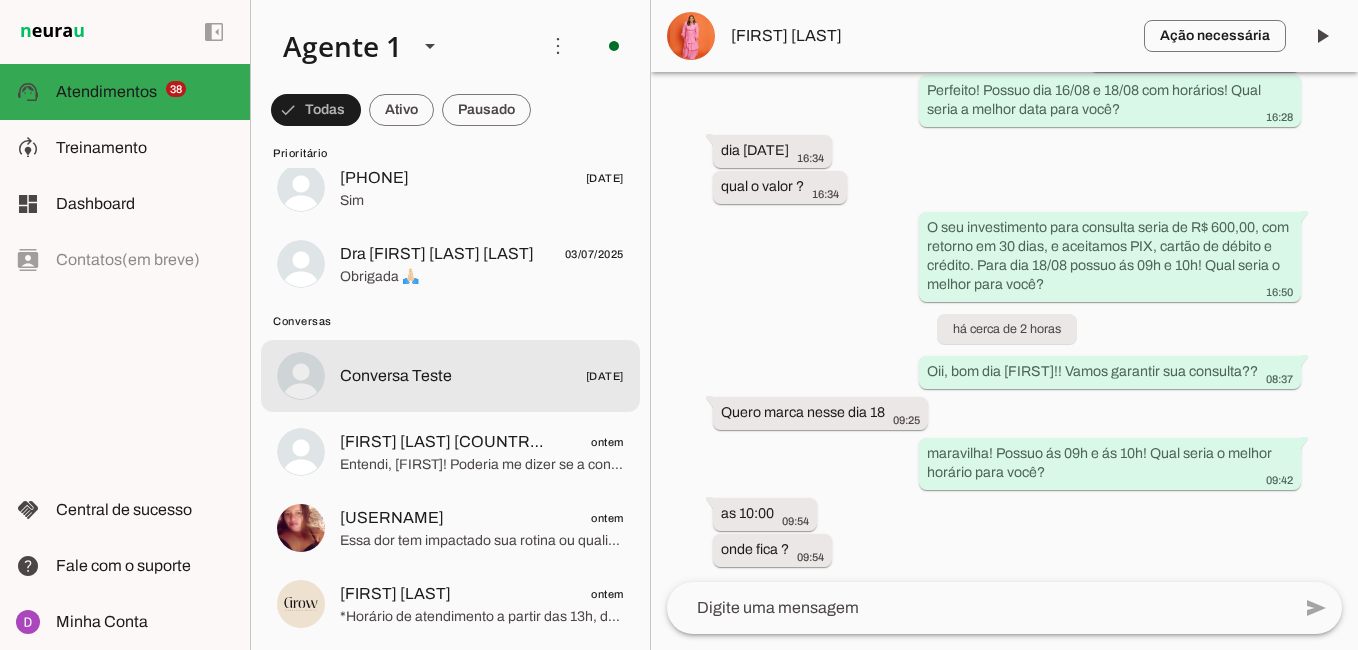 click on "Conversa Teste
[DATE]" 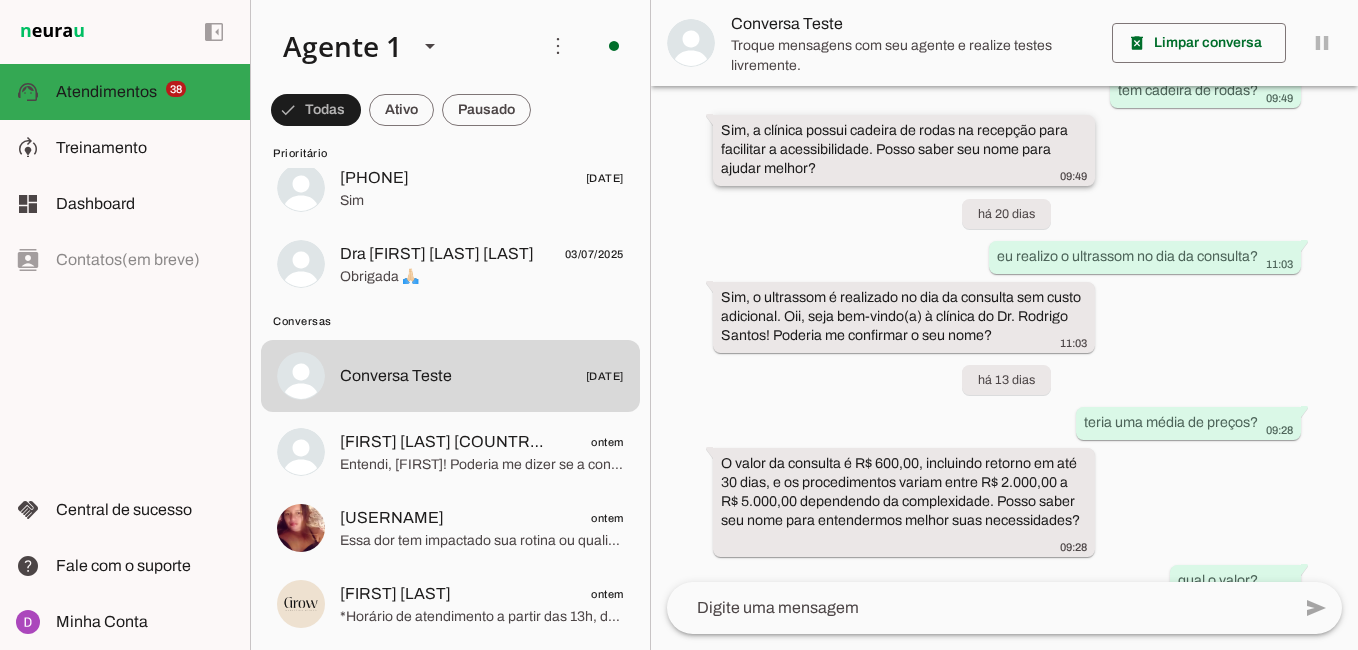 scroll, scrollTop: 0, scrollLeft: 0, axis: both 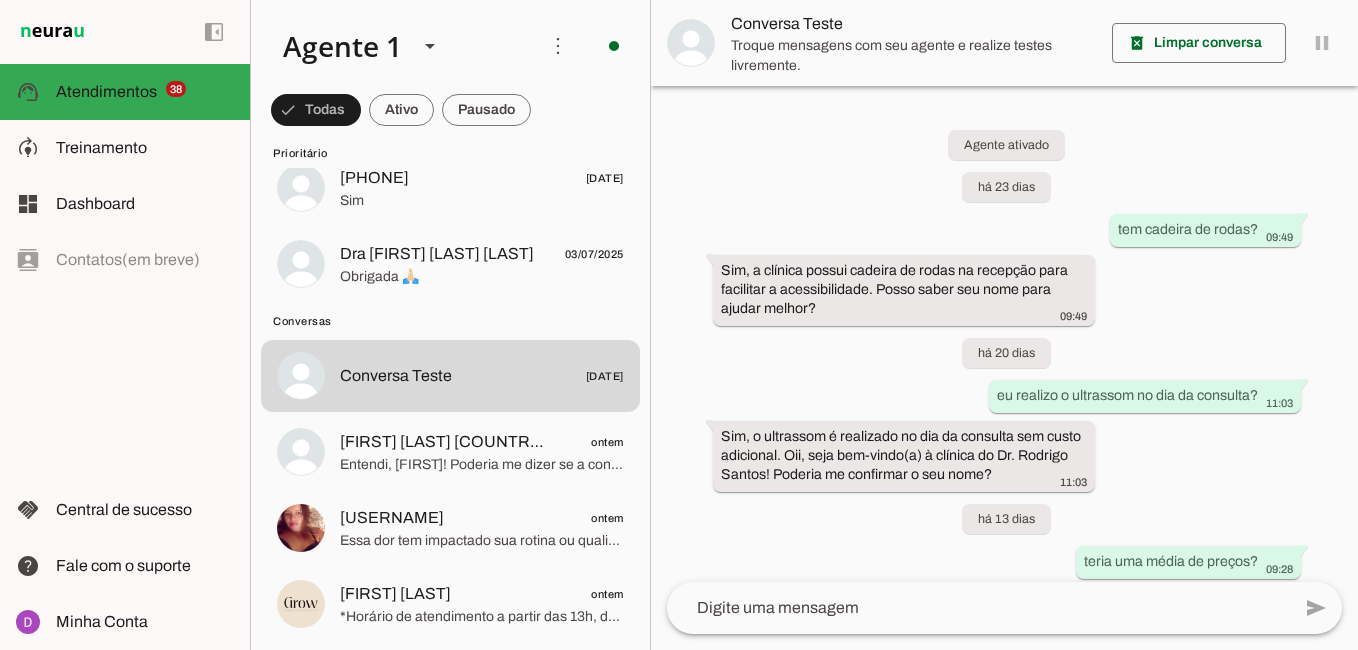 click 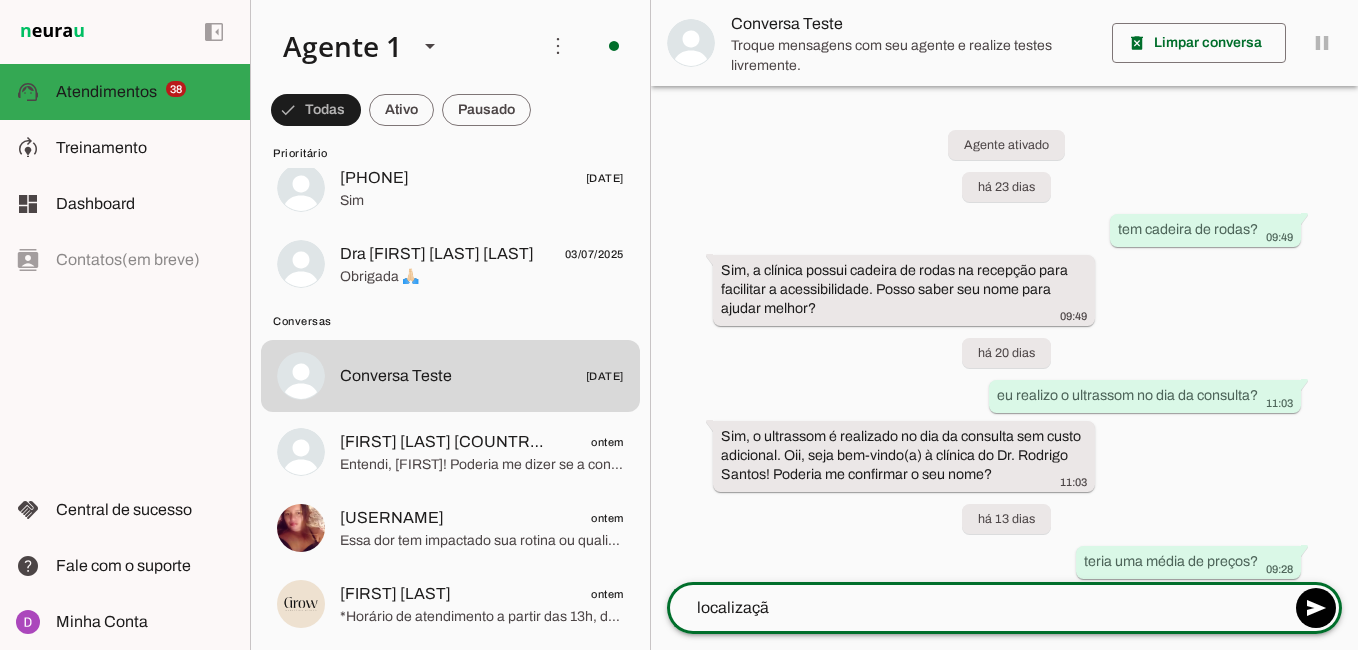 type on "localização" 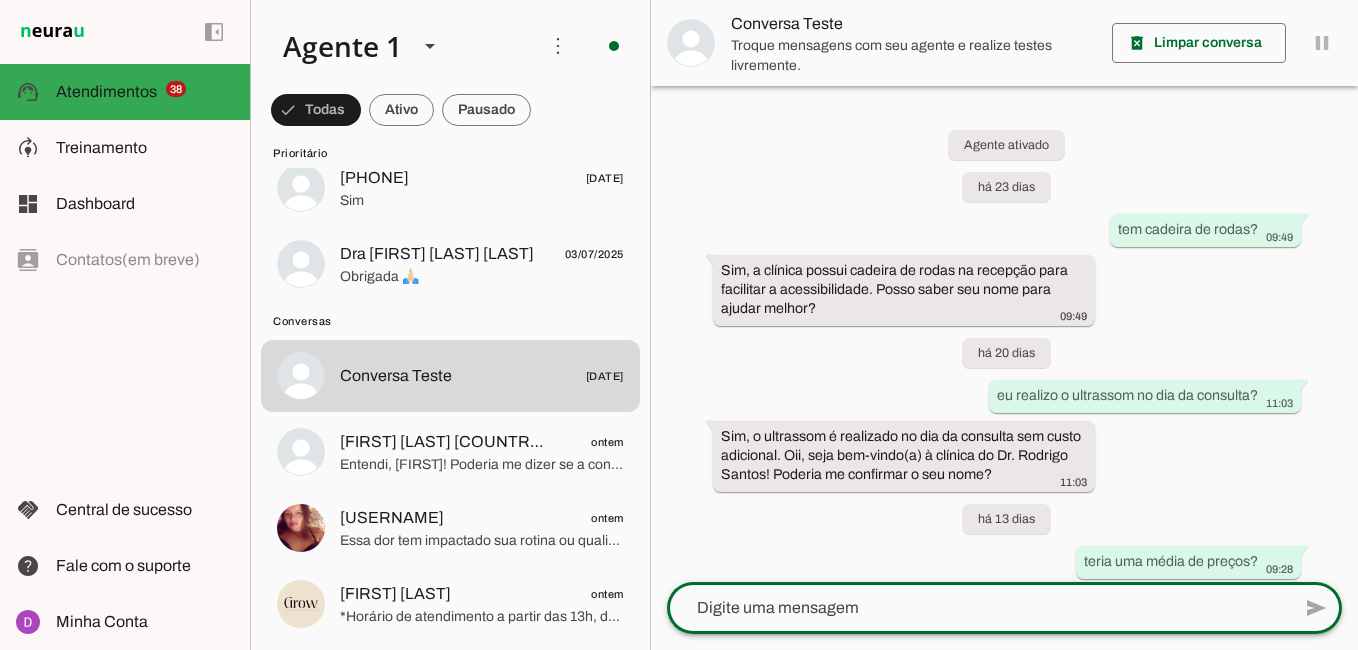 scroll, scrollTop: 355, scrollLeft: 0, axis: vertical 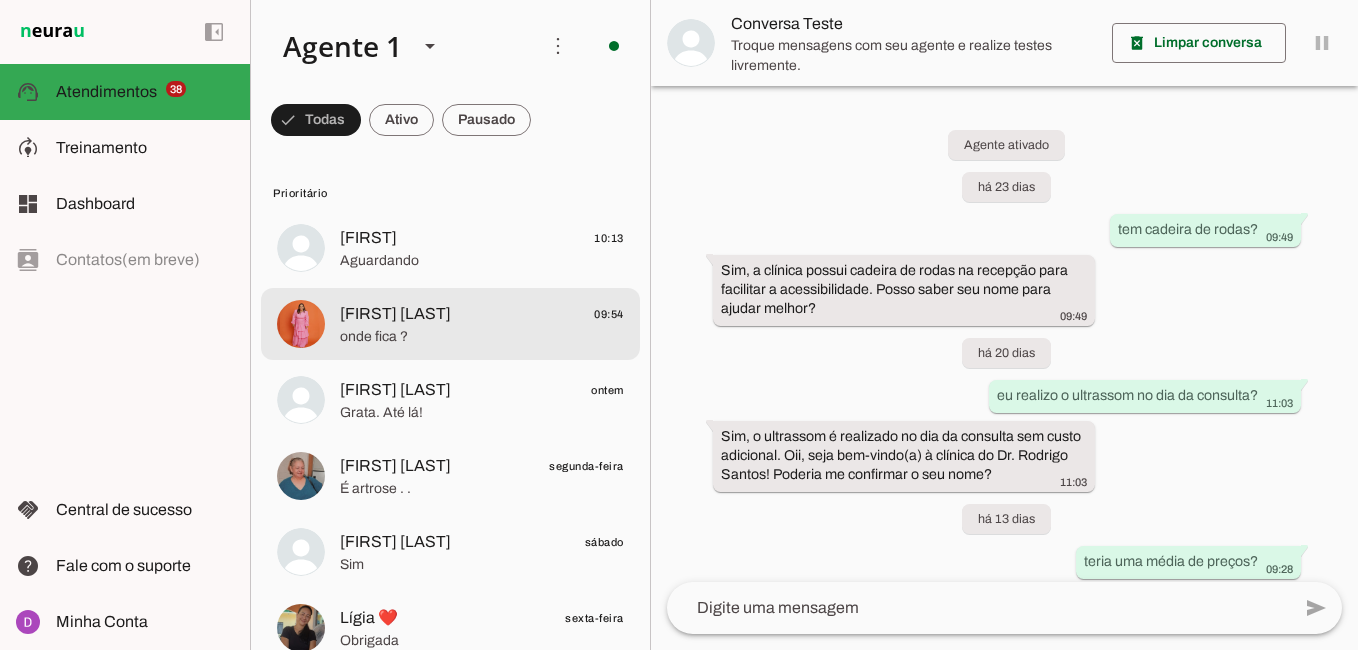 click on "onde fica ?" 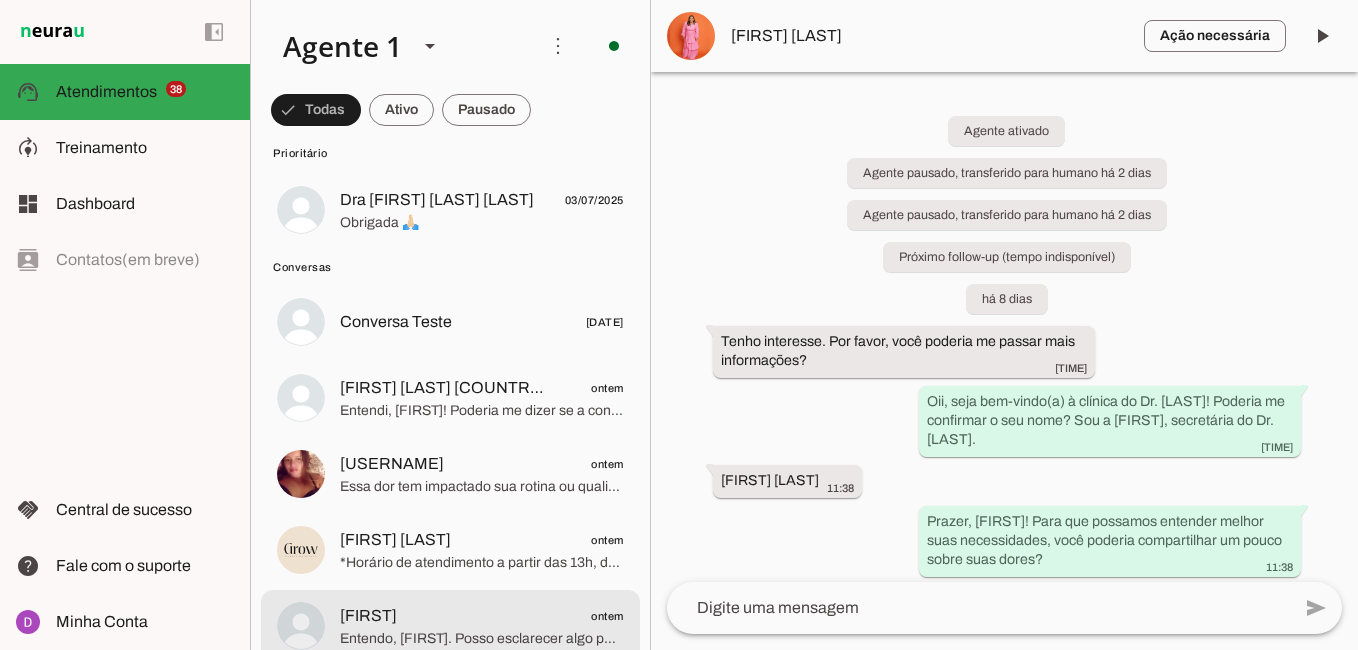 scroll, scrollTop: 3076, scrollLeft: 0, axis: vertical 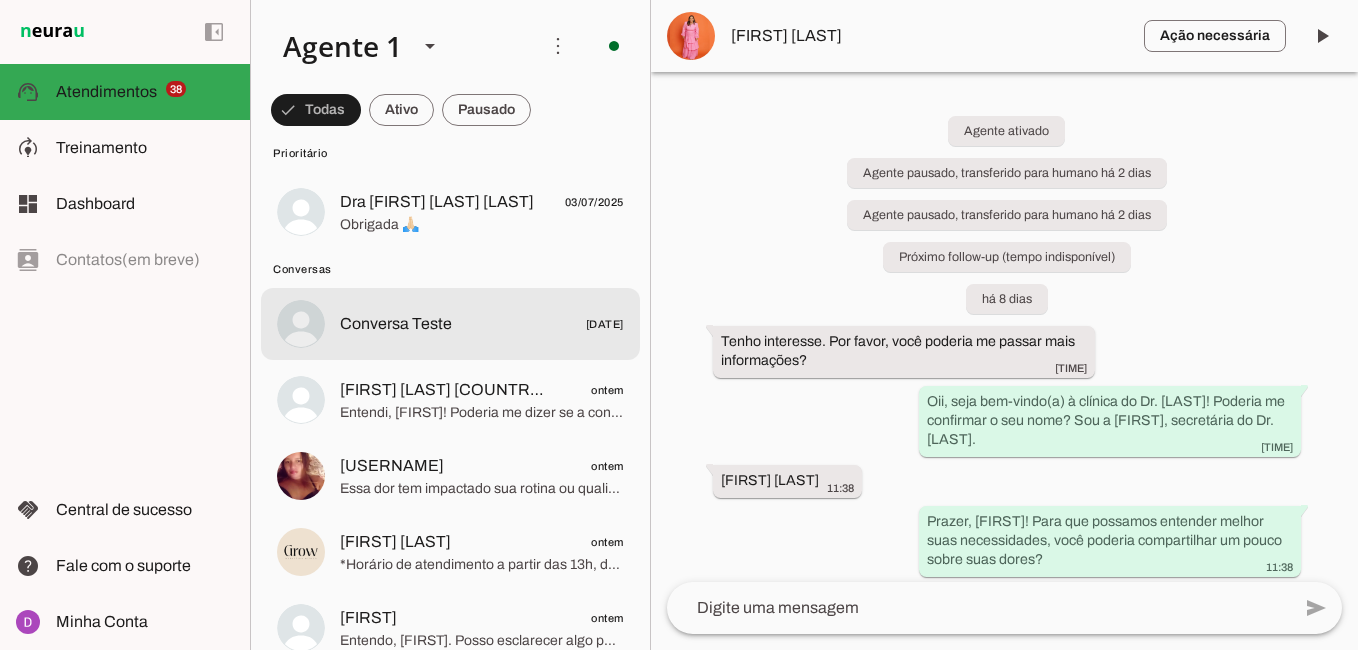 click on "Conversa Teste
[DATE]" at bounding box center (450, -2448) 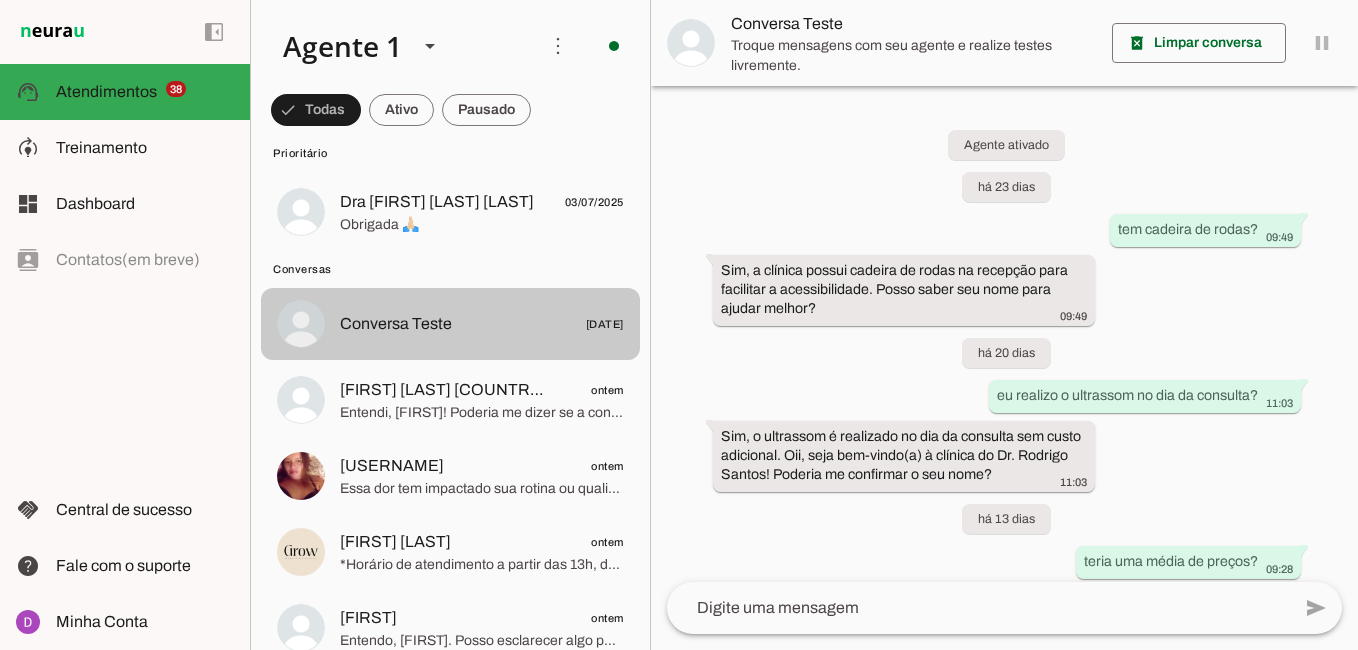 scroll, scrollTop: 453, scrollLeft: 0, axis: vertical 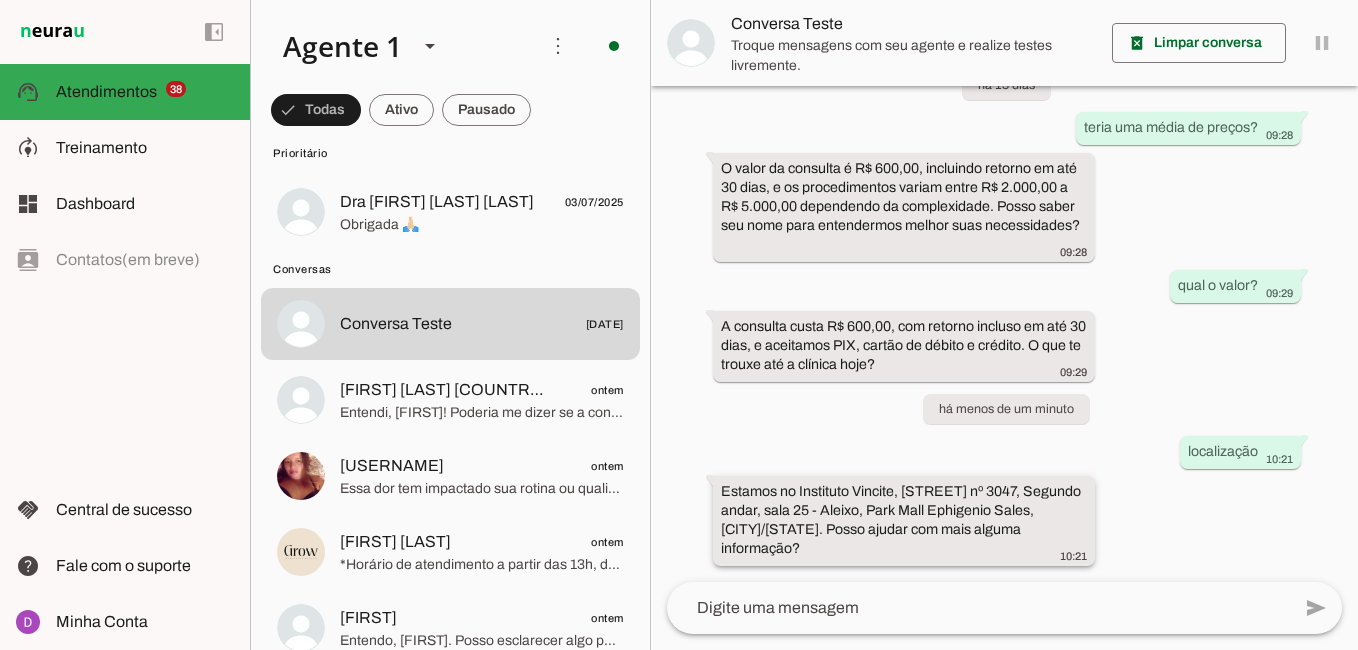 drag, startPoint x: 864, startPoint y: 553, endPoint x: 826, endPoint y: 551, distance: 38.052597 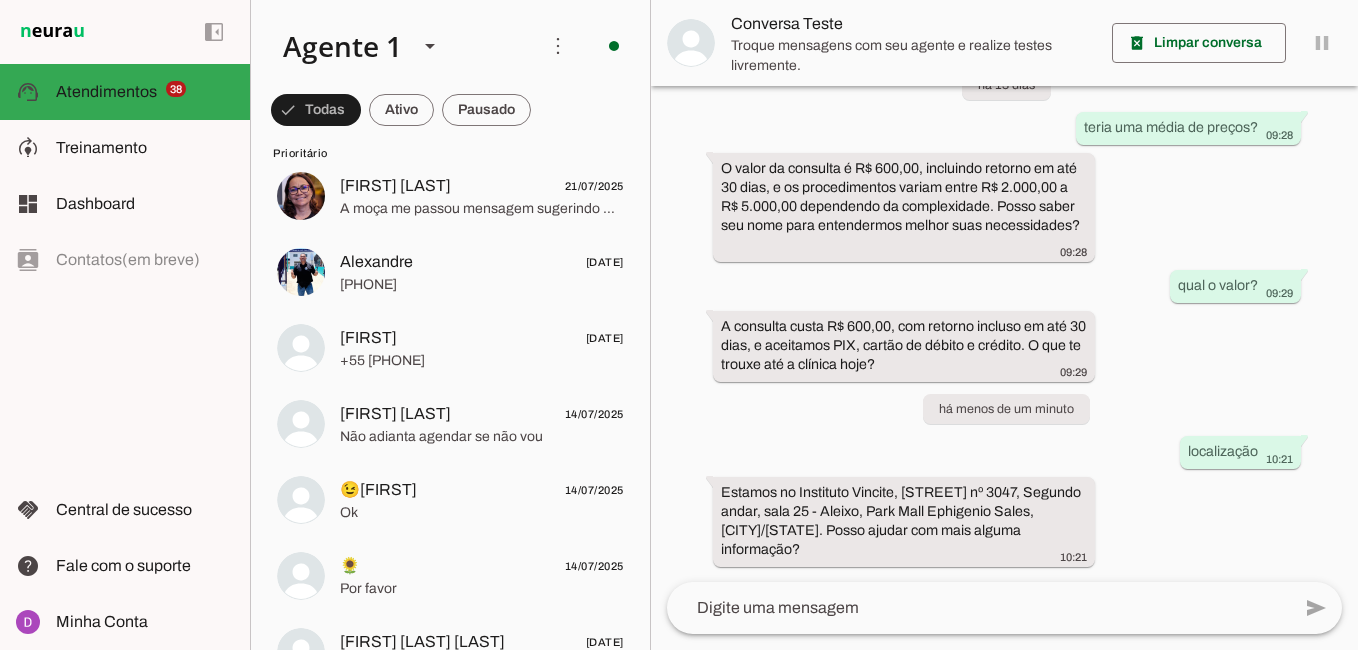 scroll, scrollTop: 0, scrollLeft: 0, axis: both 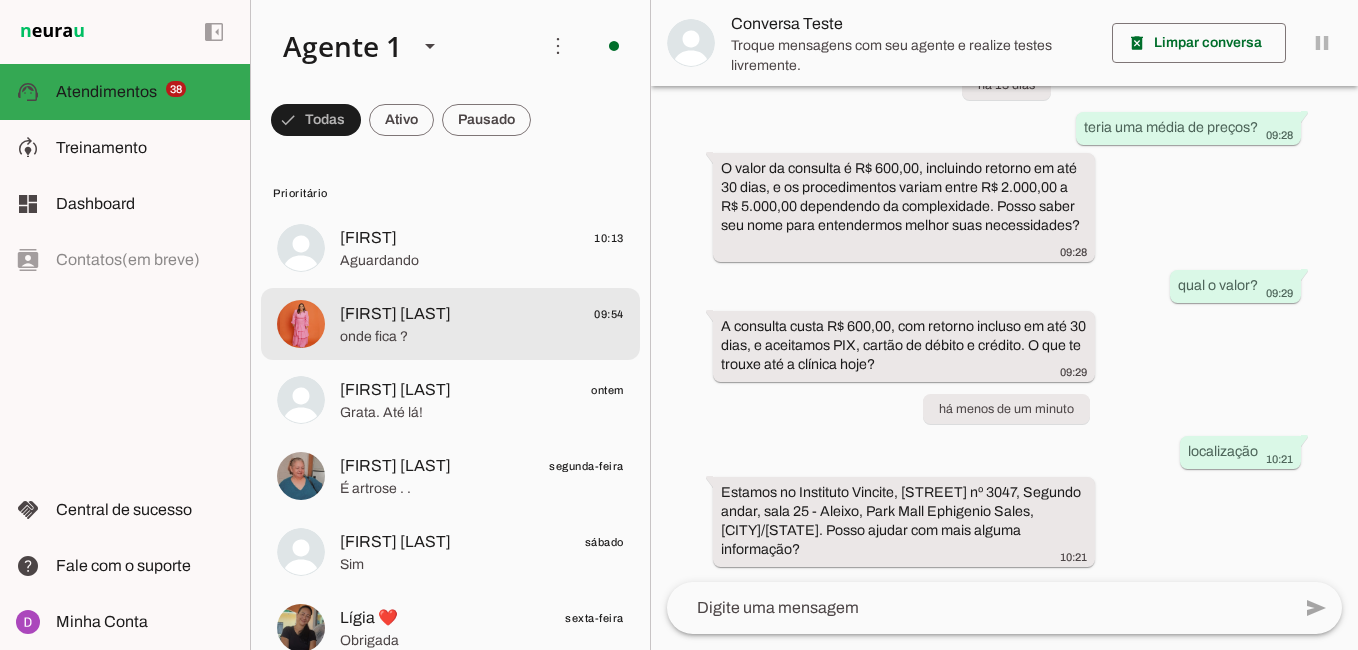 click on "onde fica ?" 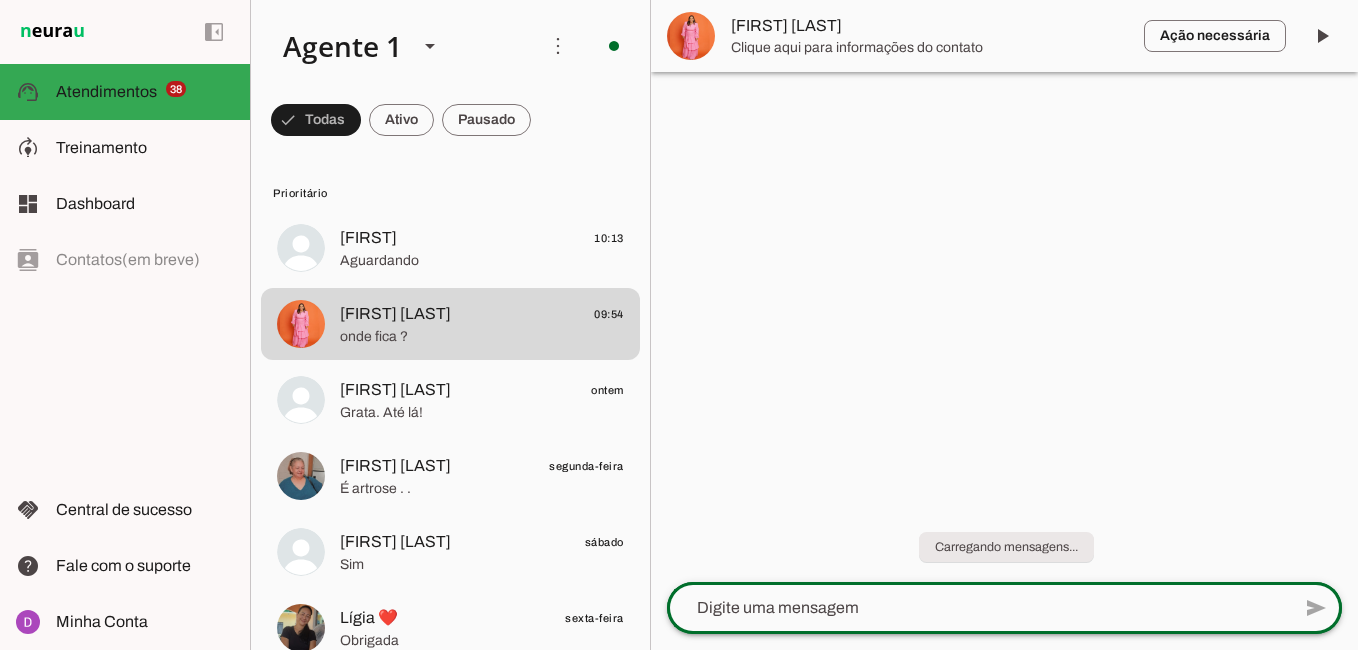 click 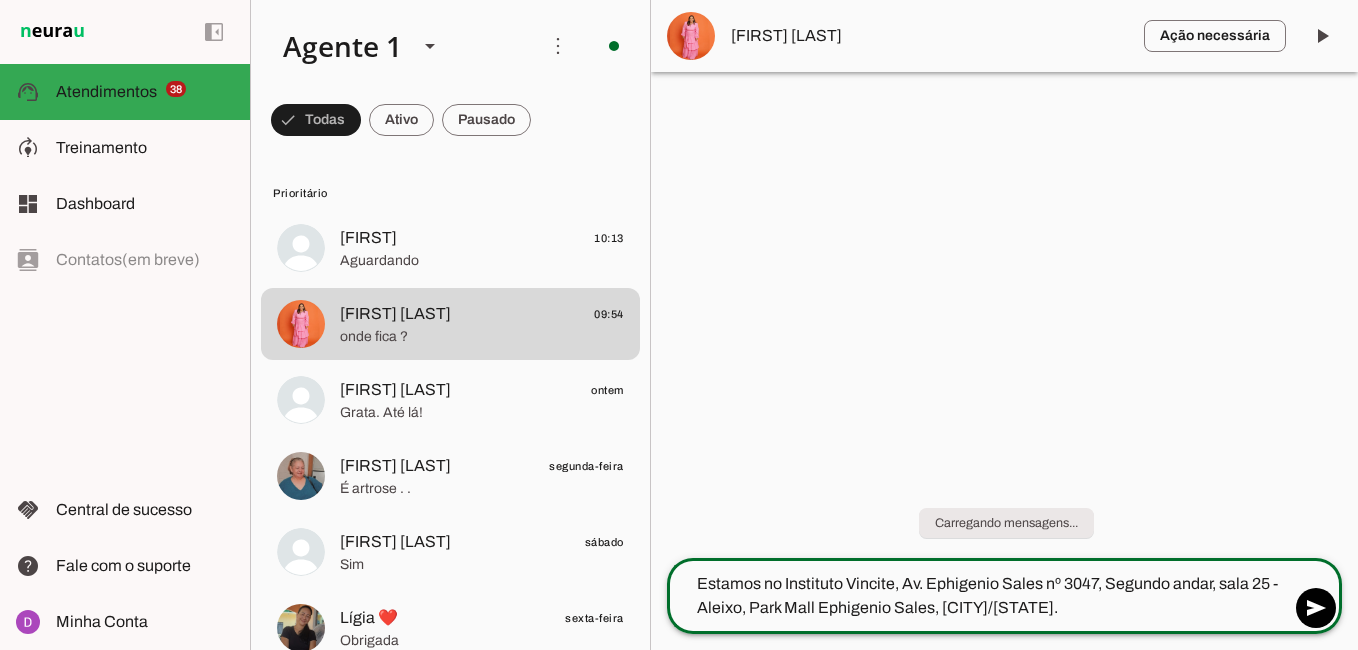 type on "Estamos no Instituto Vincite, Av. Ephigenio Sales nº 3047, Segundo andar, sala 25 - Aleixo, Park Mall Ephigenio Sales, [CITY]/[STATE]." 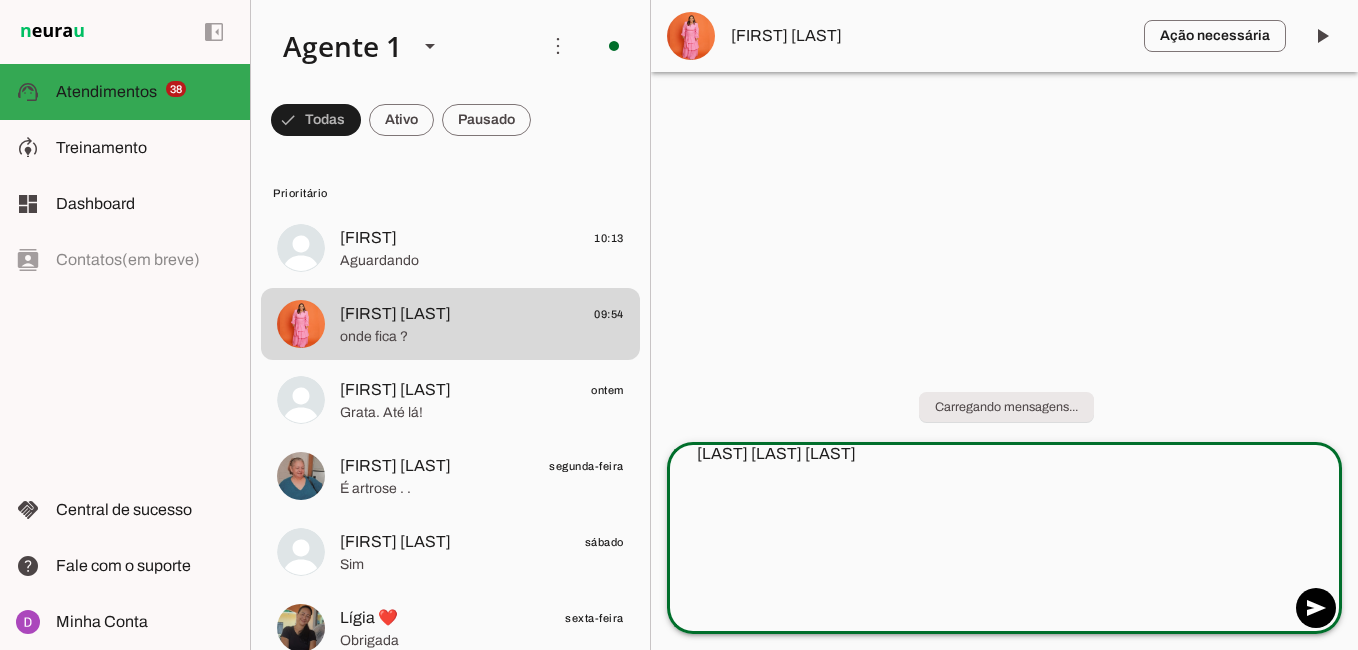 scroll, scrollTop: 92, scrollLeft: 0, axis: vertical 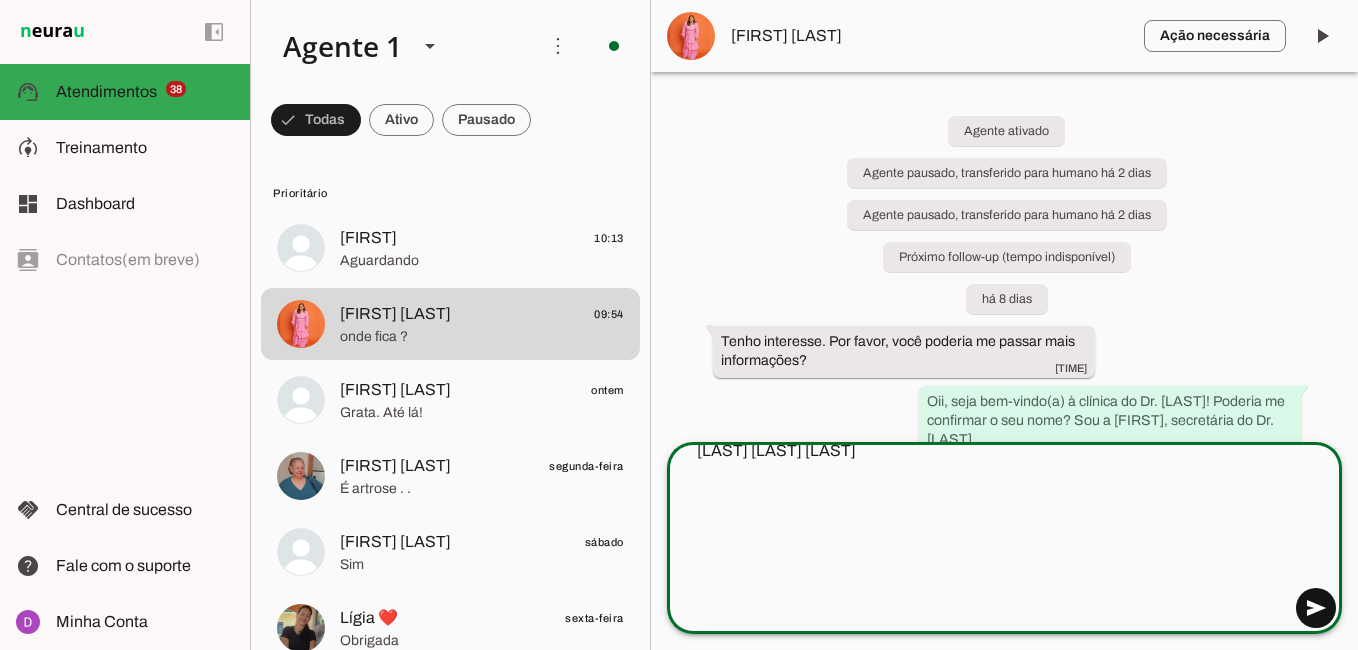 type on "[LAST] [LAST] [LAST]" 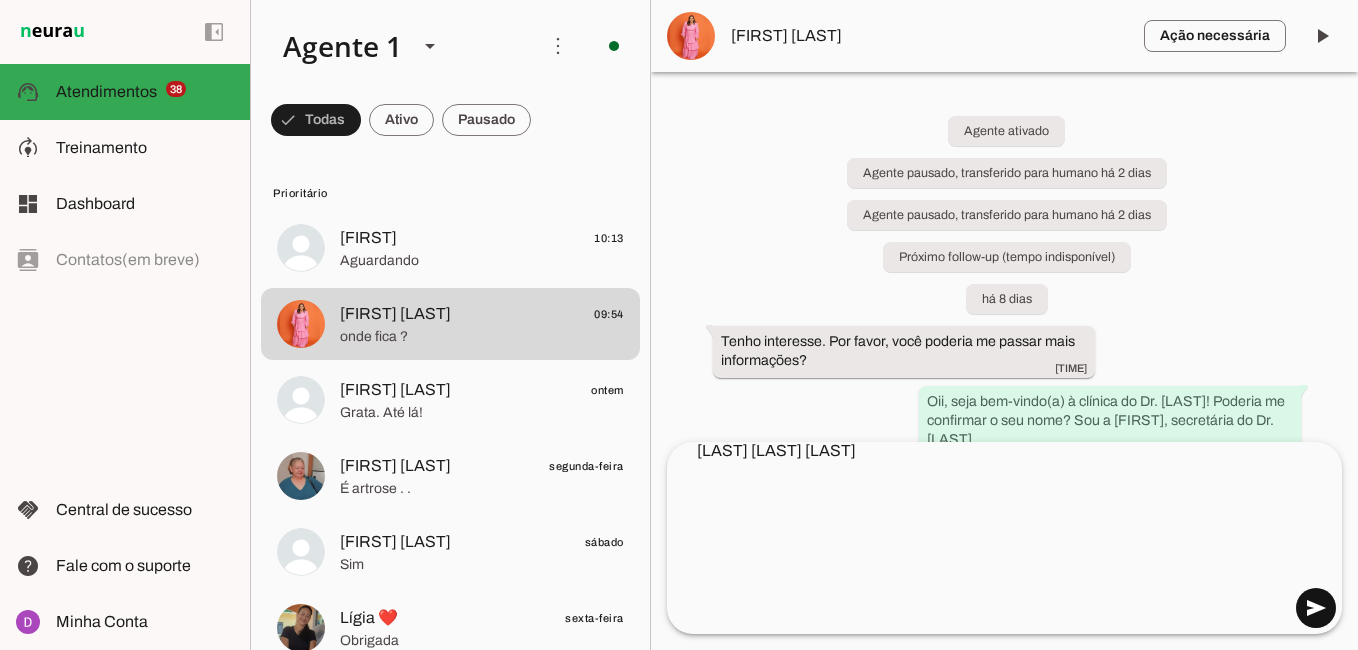 click at bounding box center [1316, 608] 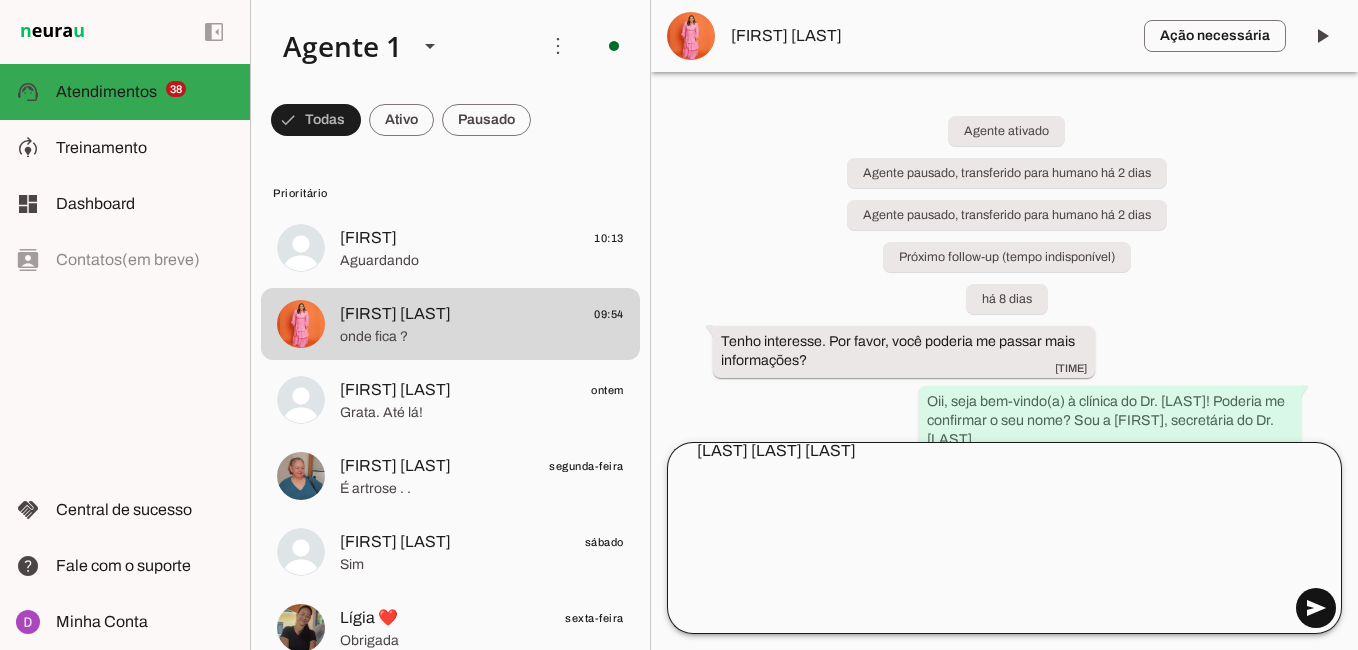type 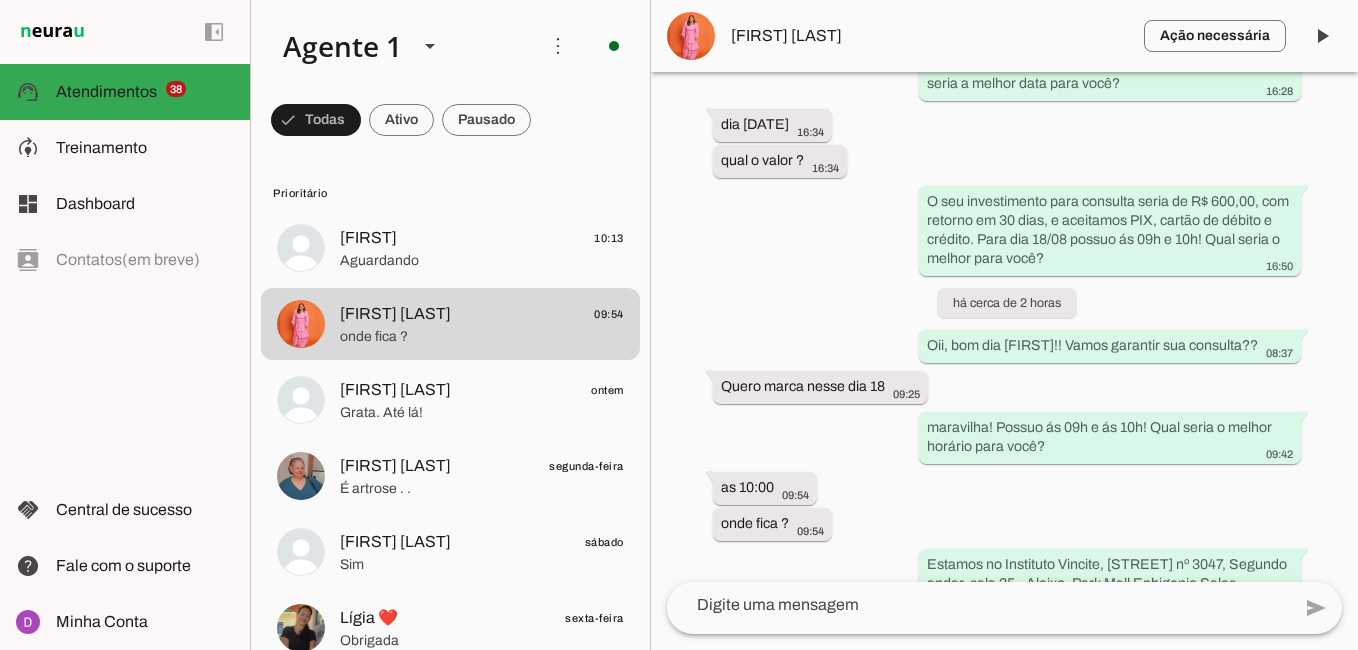 scroll, scrollTop: 2328, scrollLeft: 0, axis: vertical 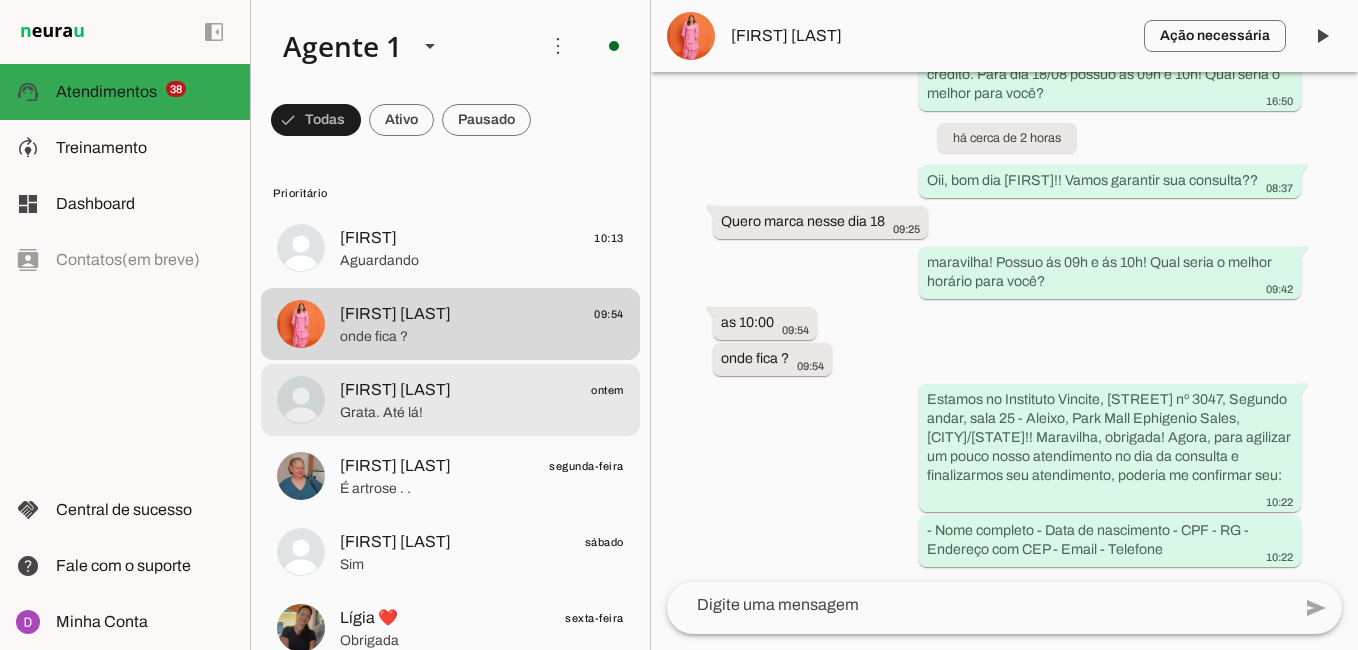 click on "[FIRST] [LAST]" 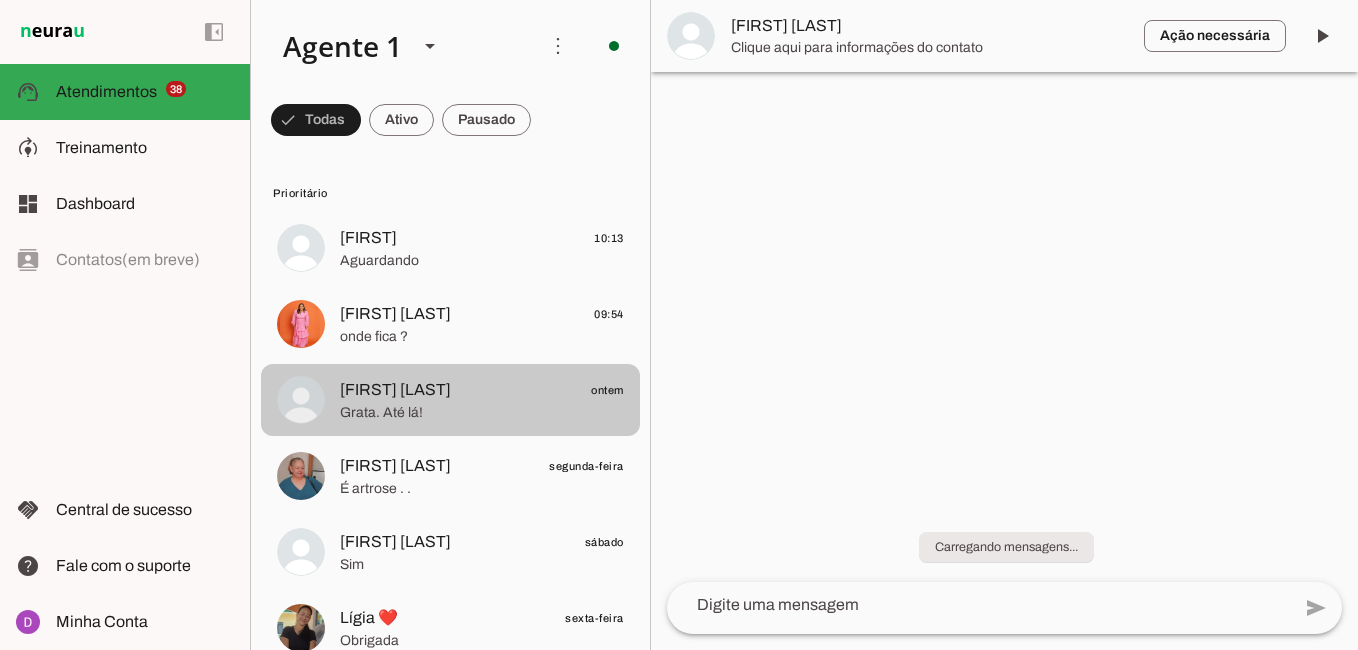 scroll, scrollTop: 0, scrollLeft: 0, axis: both 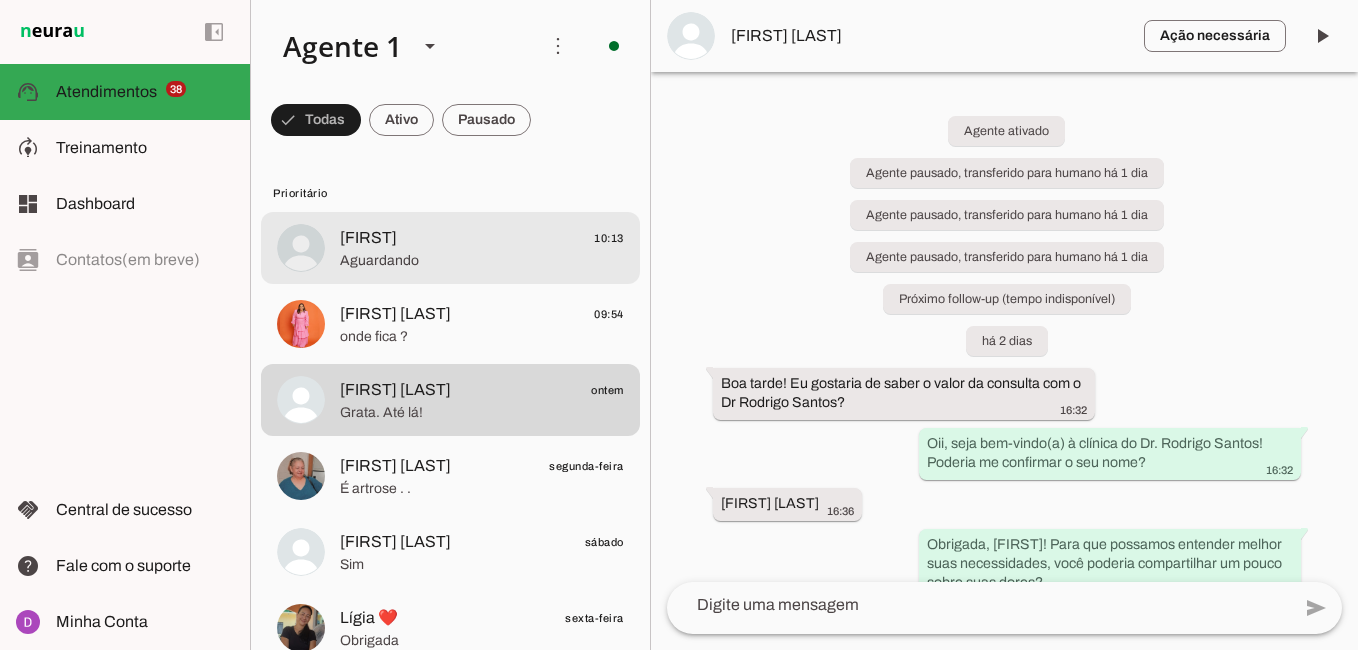 click on "Aguardando" 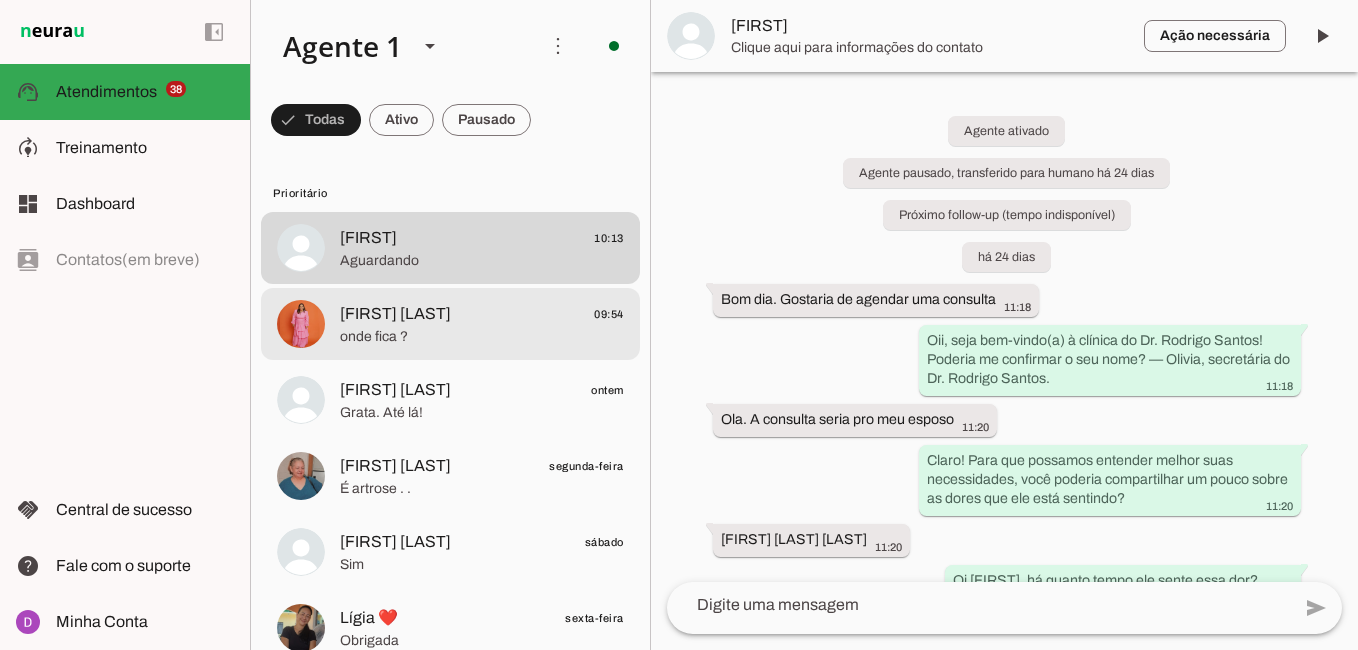 click on "onde fica ?" 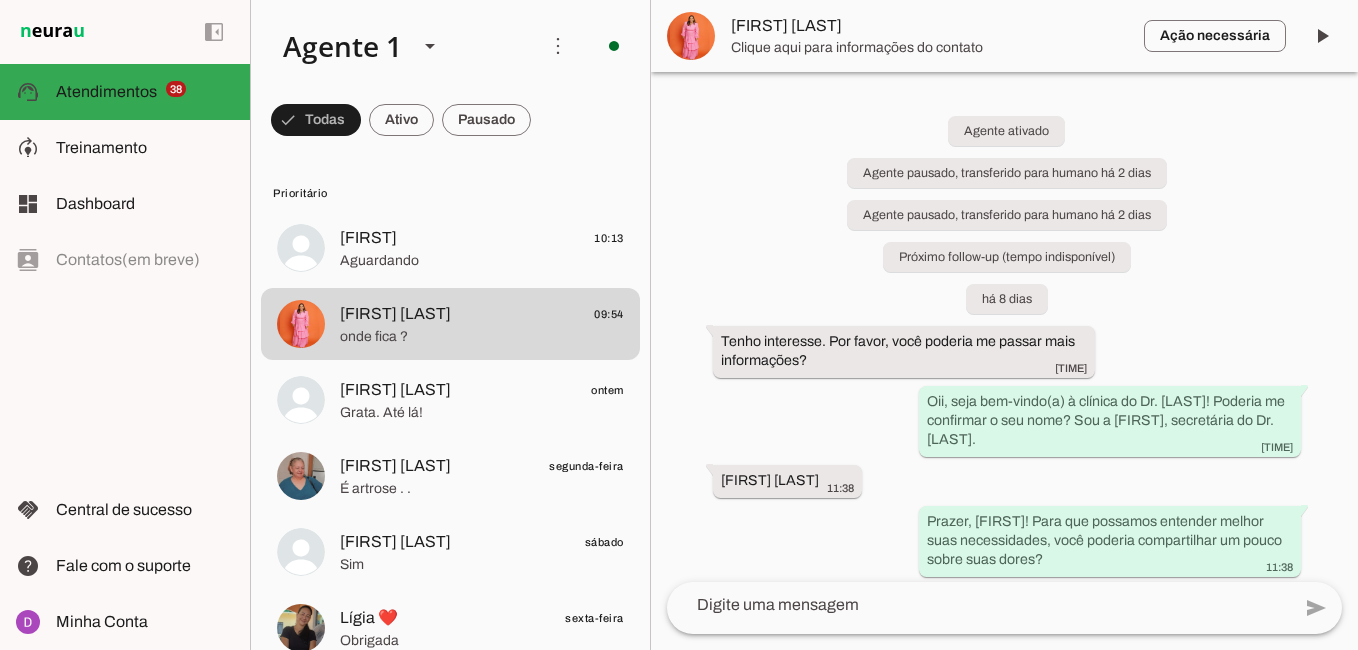 scroll, scrollTop: 2328, scrollLeft: 0, axis: vertical 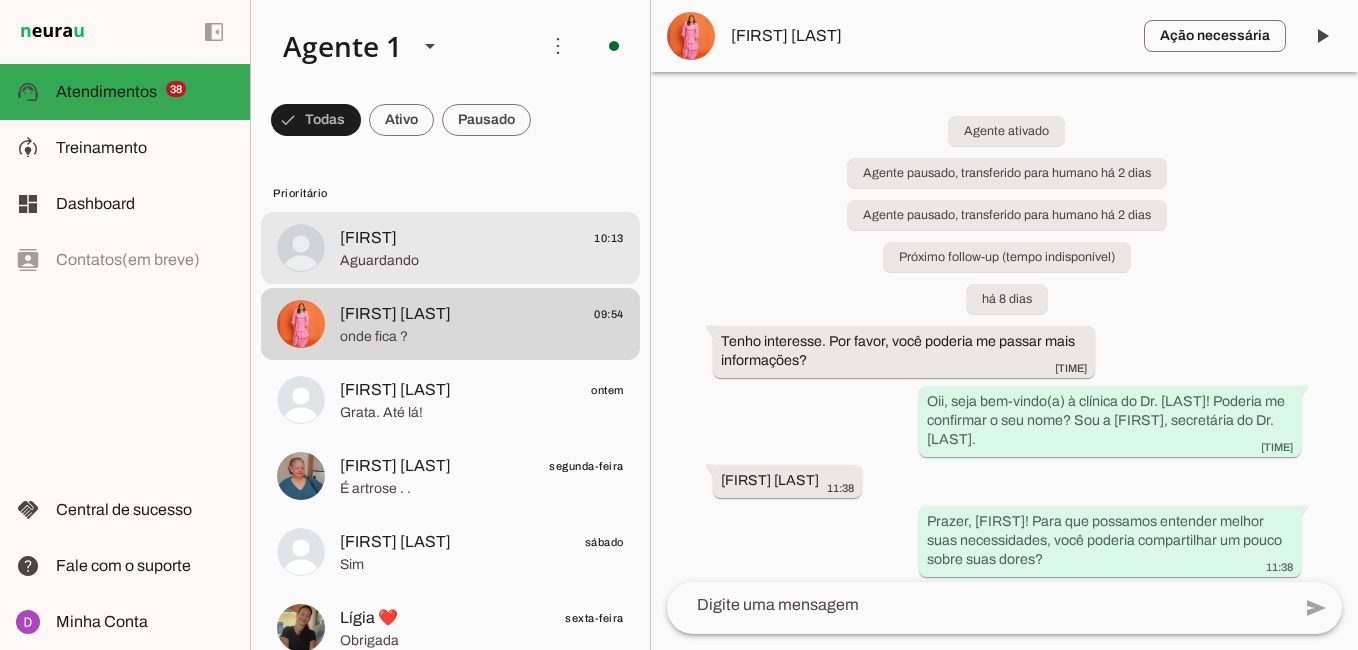 click on "[FIRST]
[TIME]
Aguardando" at bounding box center [450, 248] 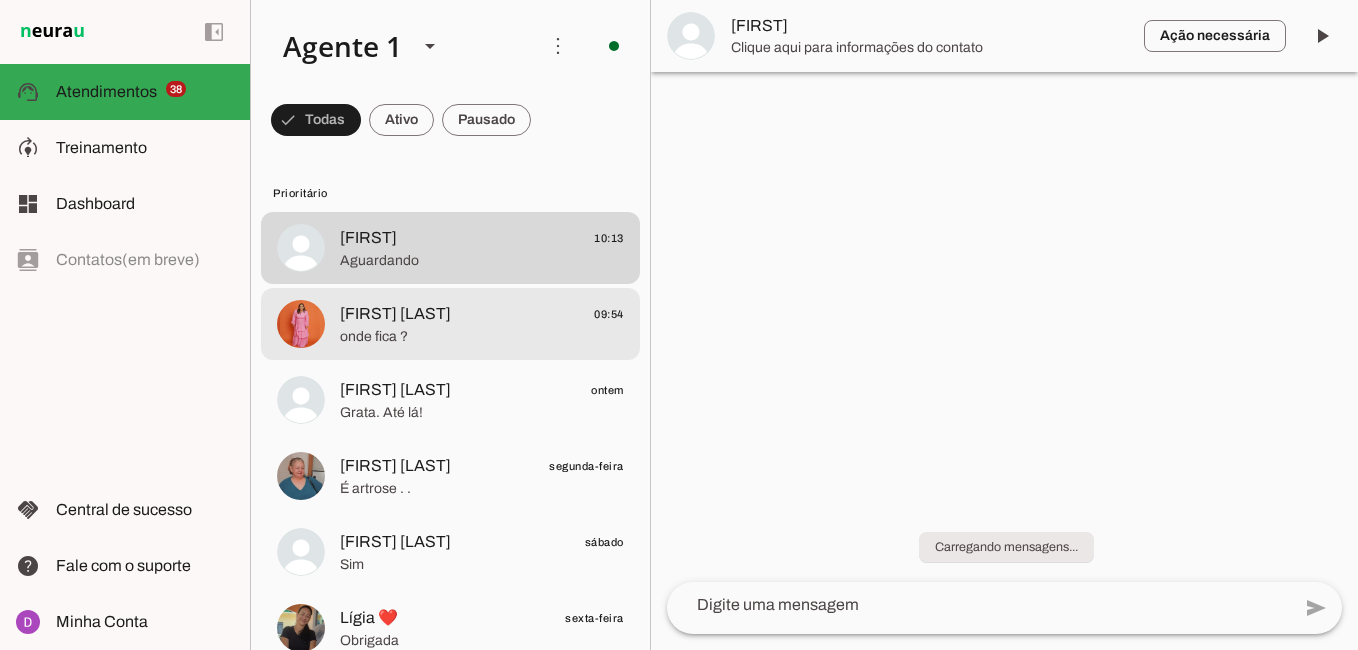 click on "onde fica ?" 